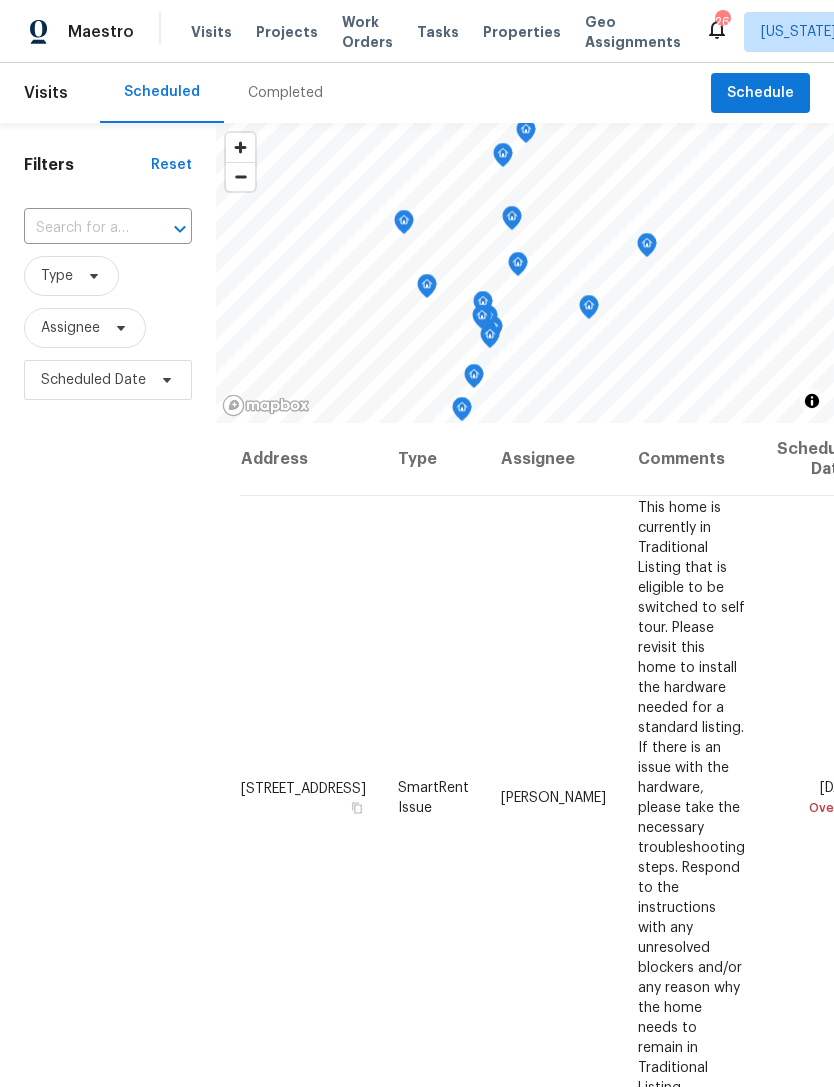 scroll, scrollTop: 0, scrollLeft: 0, axis: both 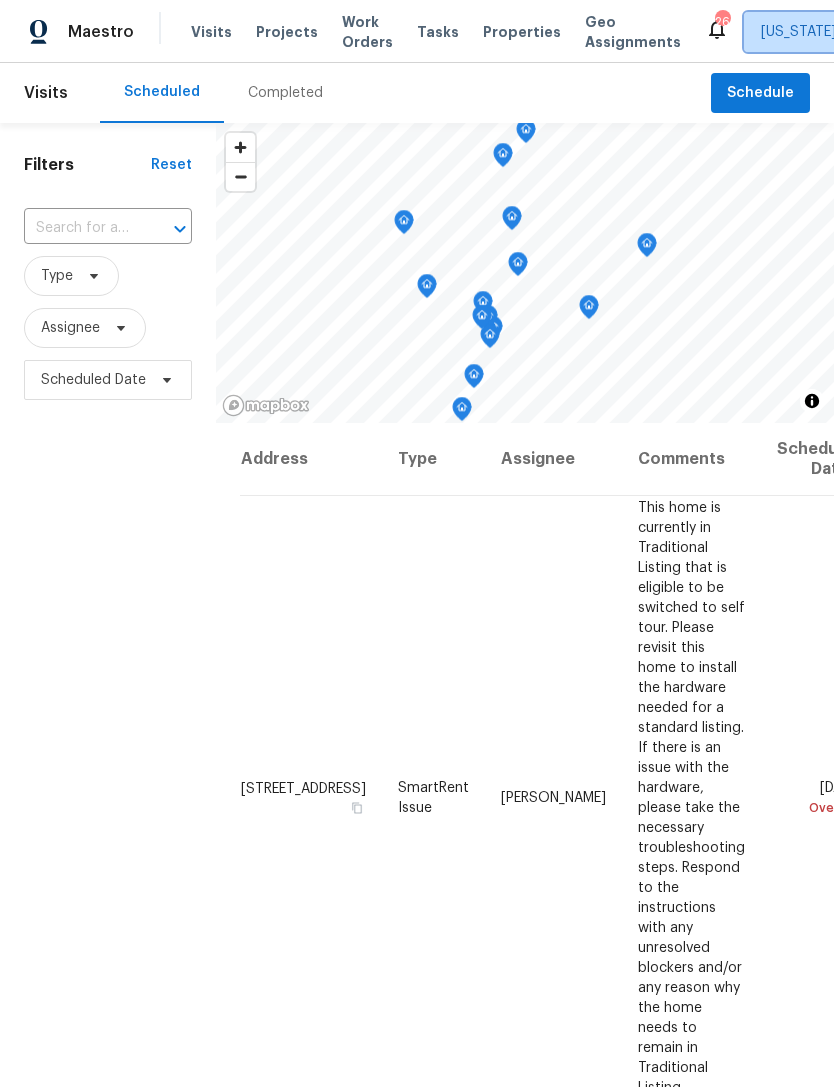 click on "[US_STATE], [GEOGRAPHIC_DATA]" at bounding box center [886, 32] 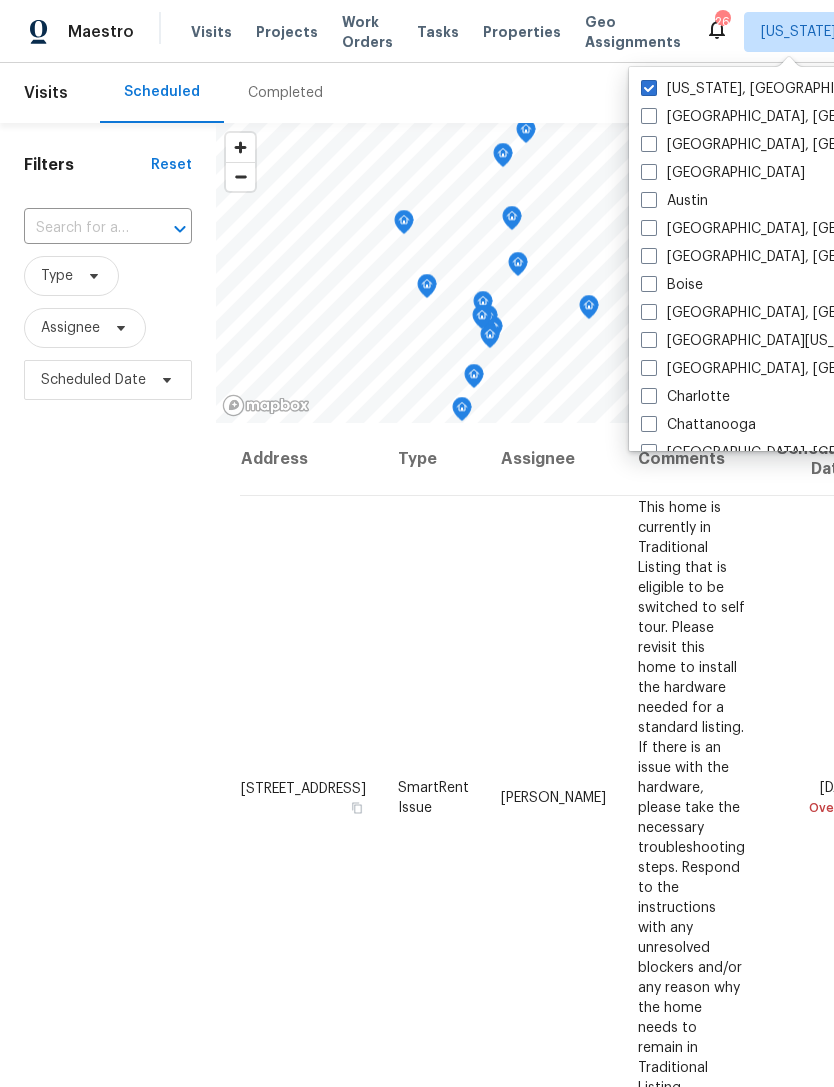 click on "[GEOGRAPHIC_DATA], [GEOGRAPHIC_DATA]" at bounding box center (796, 369) 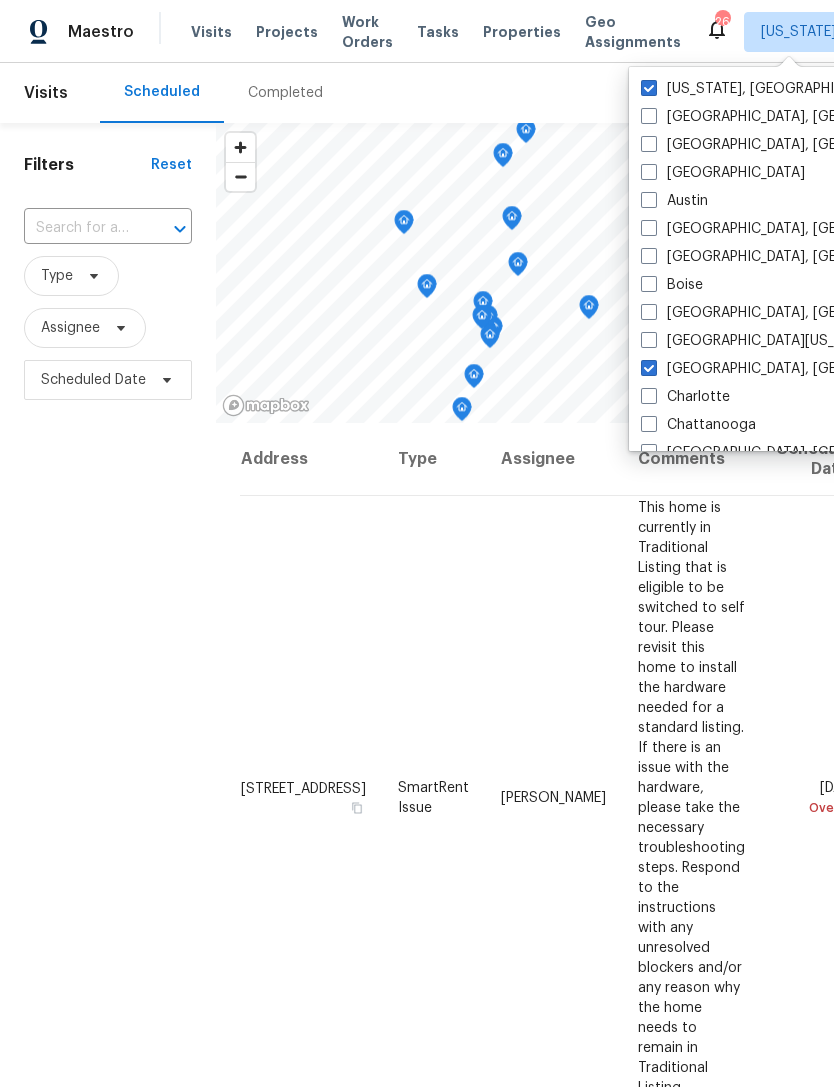 checkbox on "true" 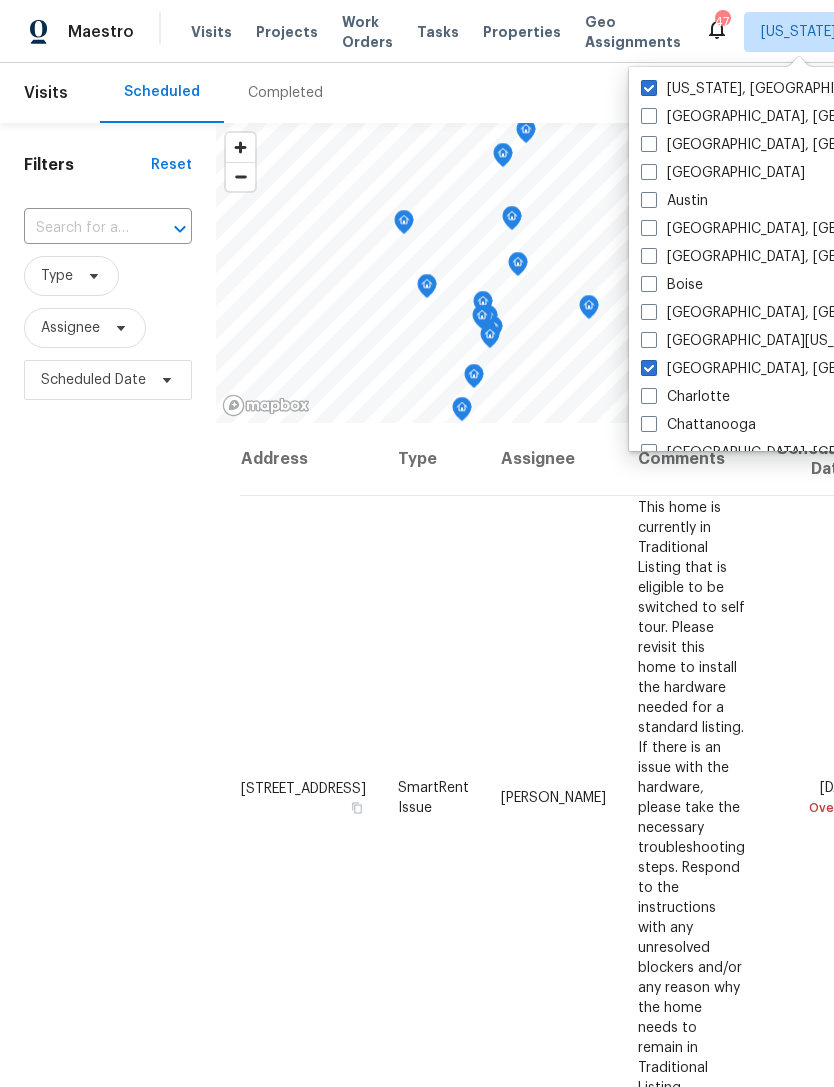 click at bounding box center [649, 88] 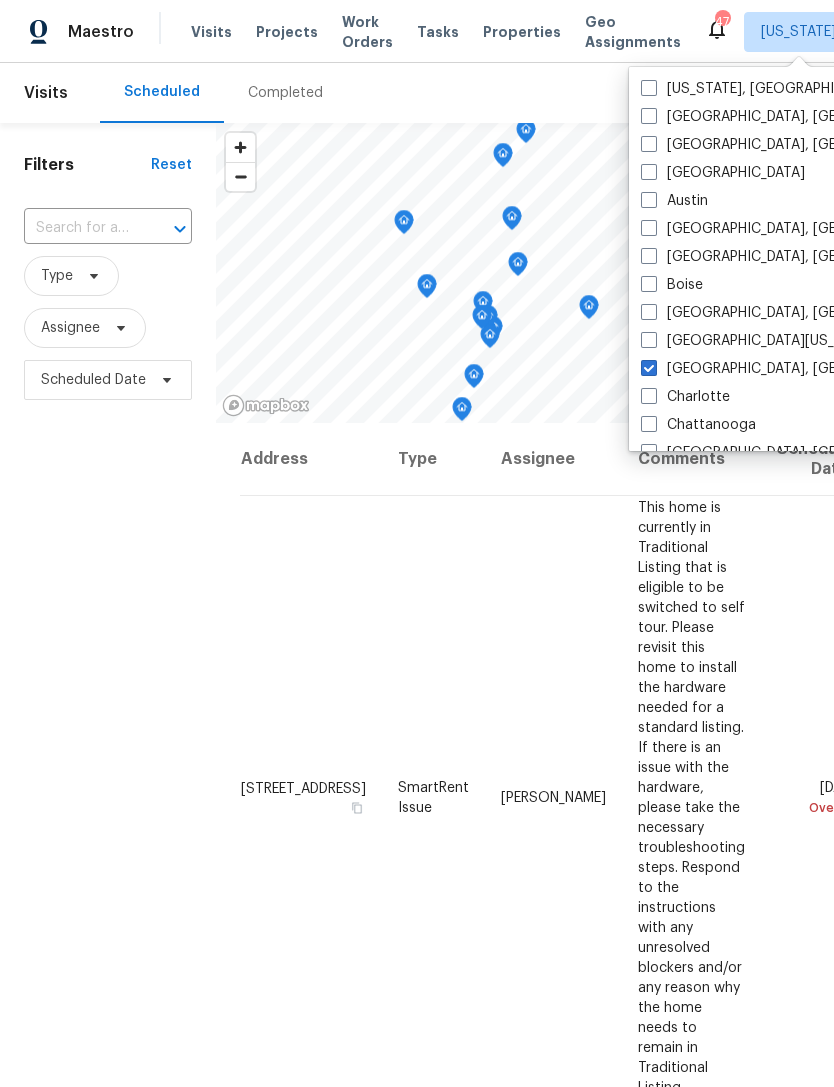 checkbox on "false" 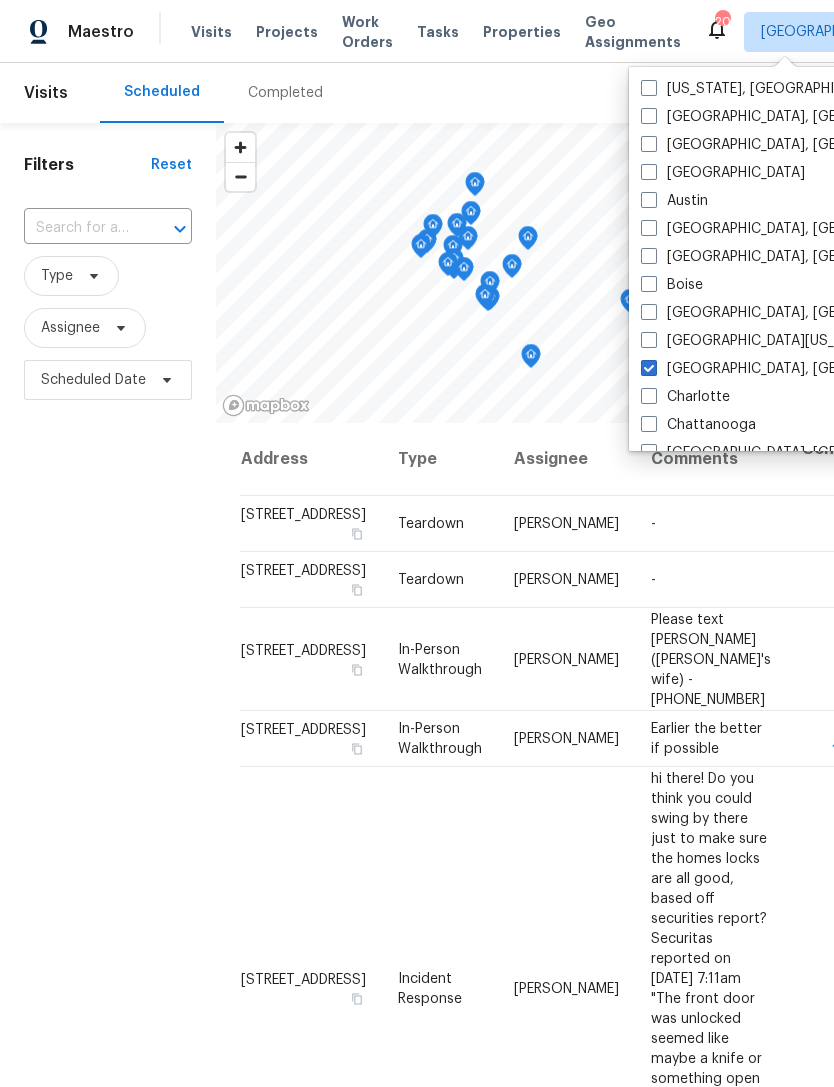 click on "Properties" at bounding box center [522, 32] 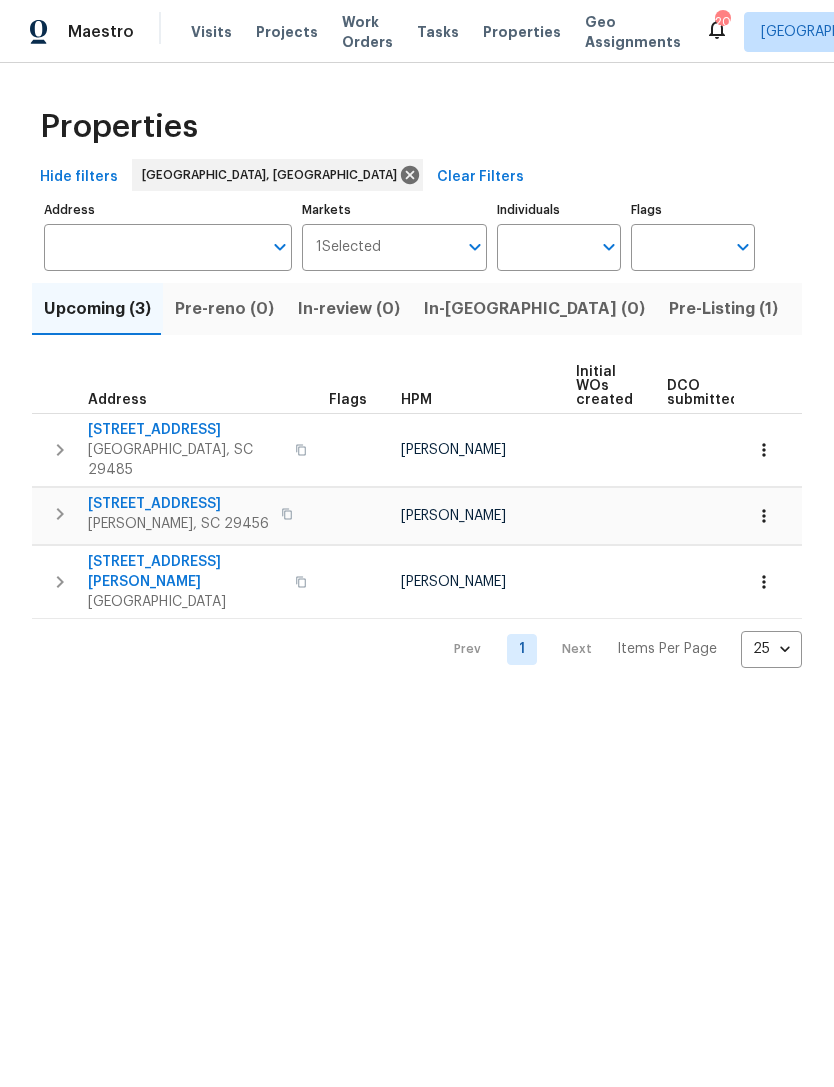 scroll, scrollTop: 0, scrollLeft: 0, axis: both 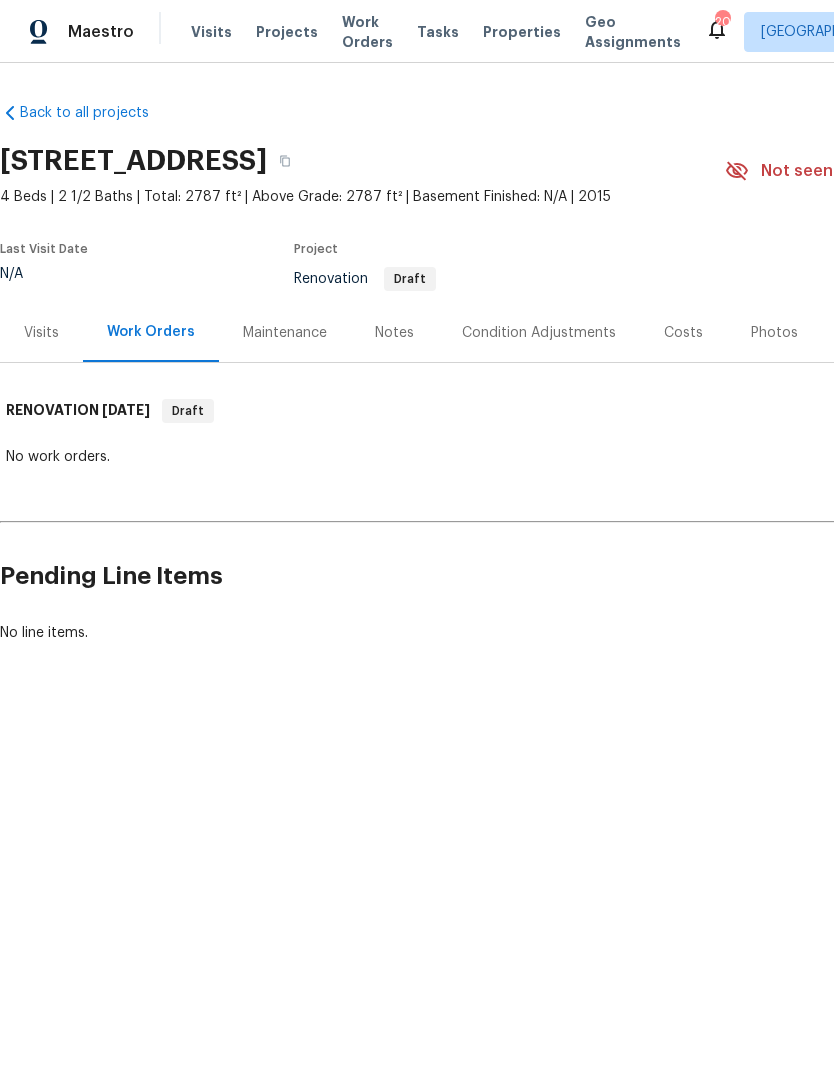 click on "Visits" at bounding box center [41, 333] 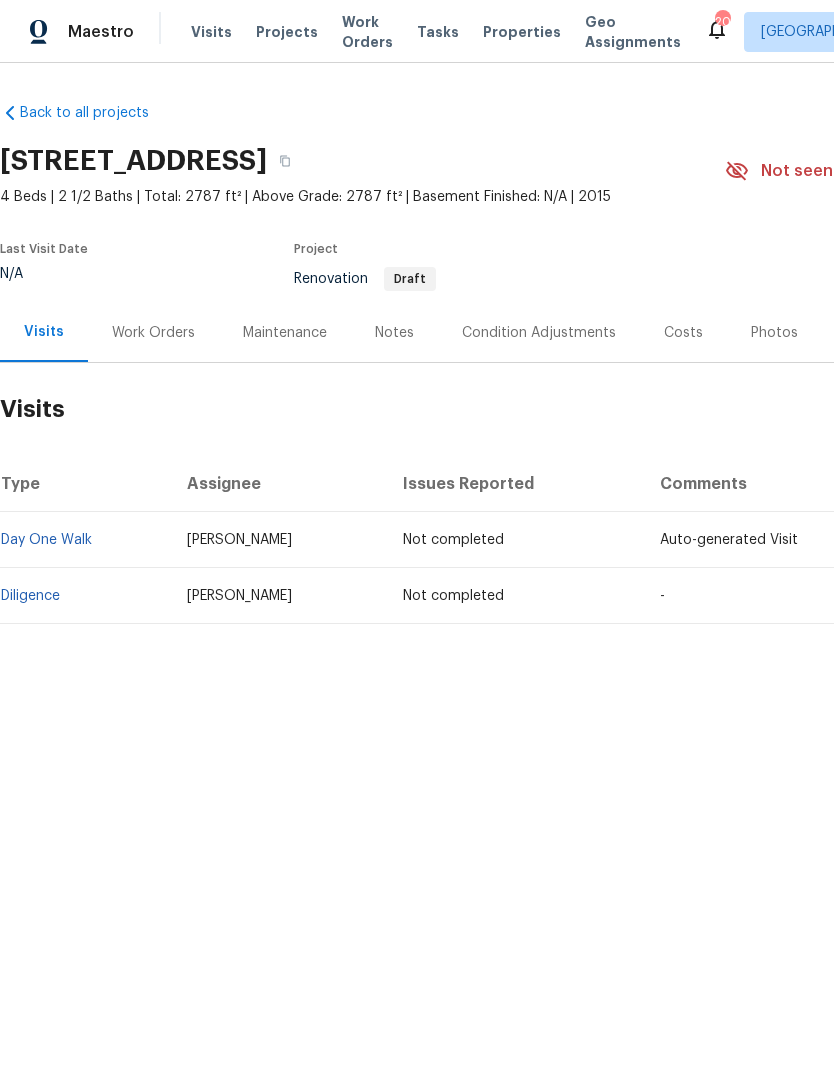 scroll, scrollTop: 0, scrollLeft: 0, axis: both 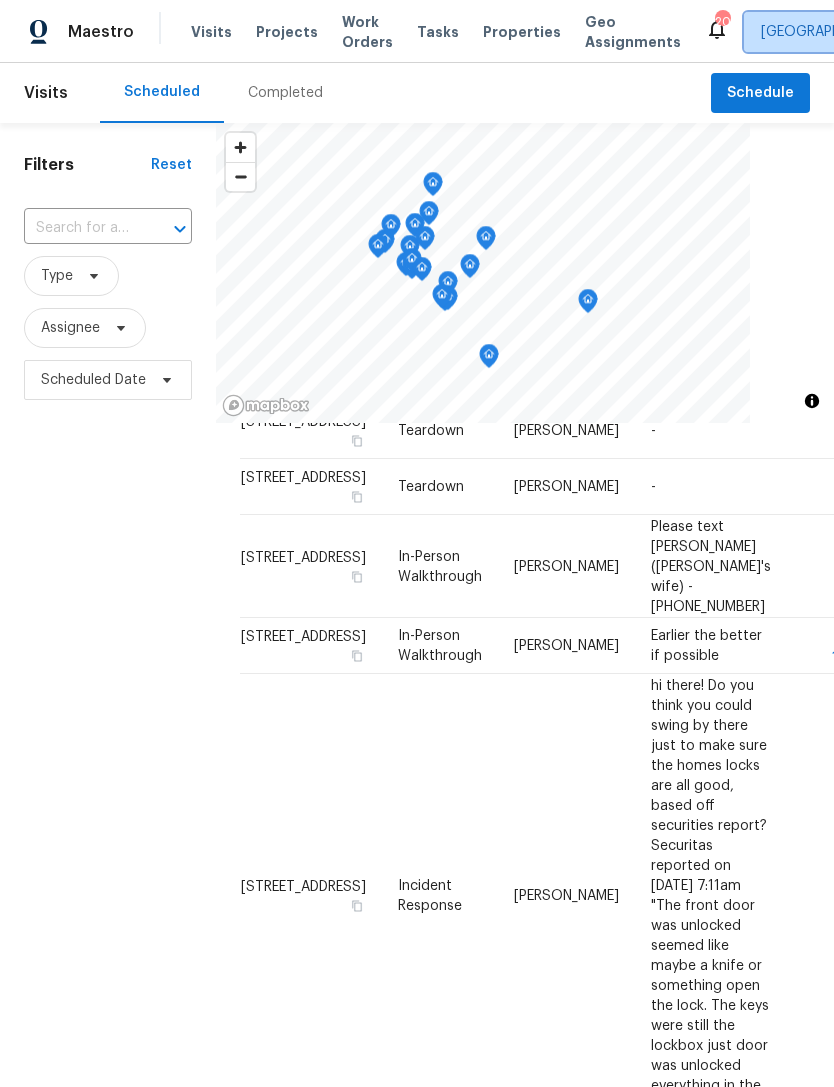 click on "[GEOGRAPHIC_DATA], [GEOGRAPHIC_DATA]" at bounding box center [903, 32] 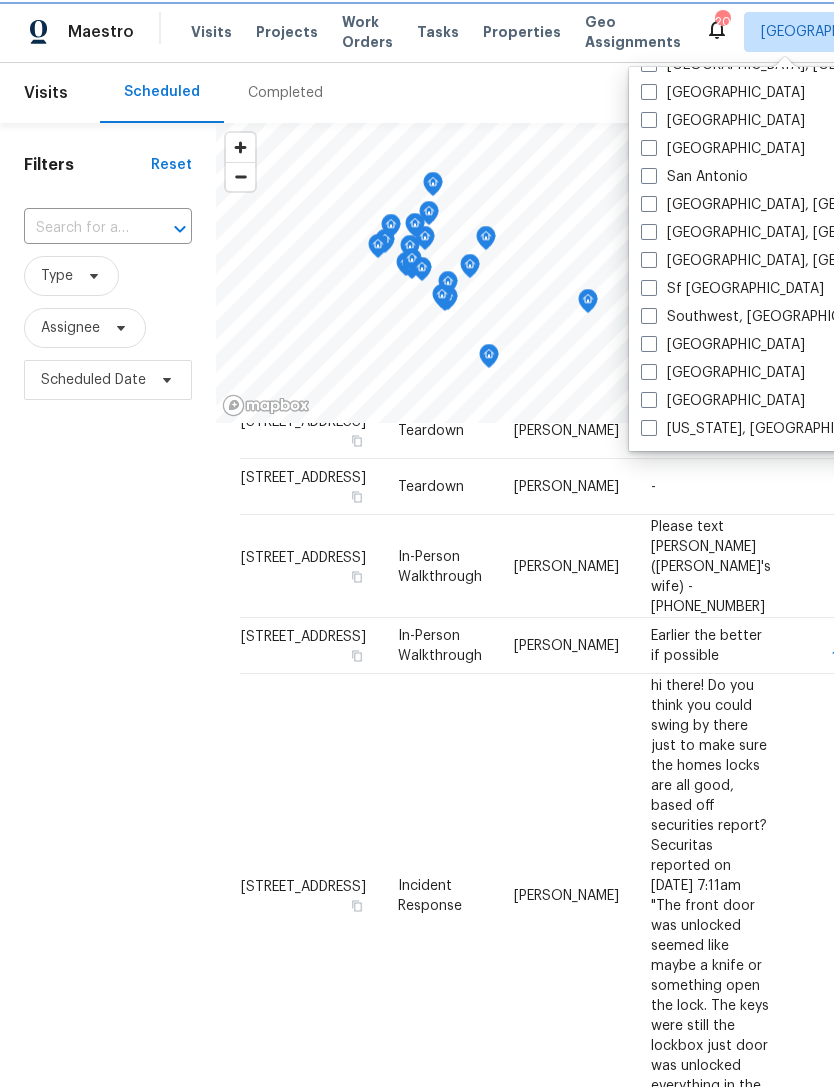 scroll, scrollTop: 1340, scrollLeft: 0, axis: vertical 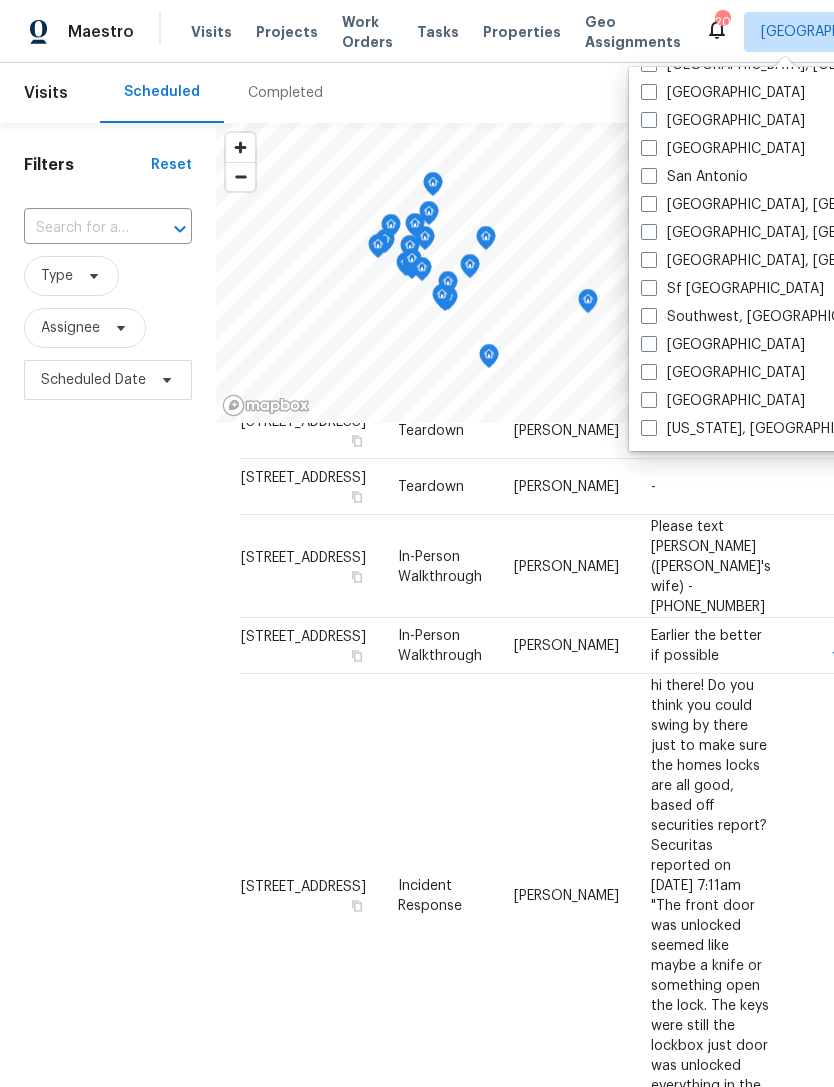 click on "[US_STATE], [GEOGRAPHIC_DATA]" at bounding box center [764, 429] 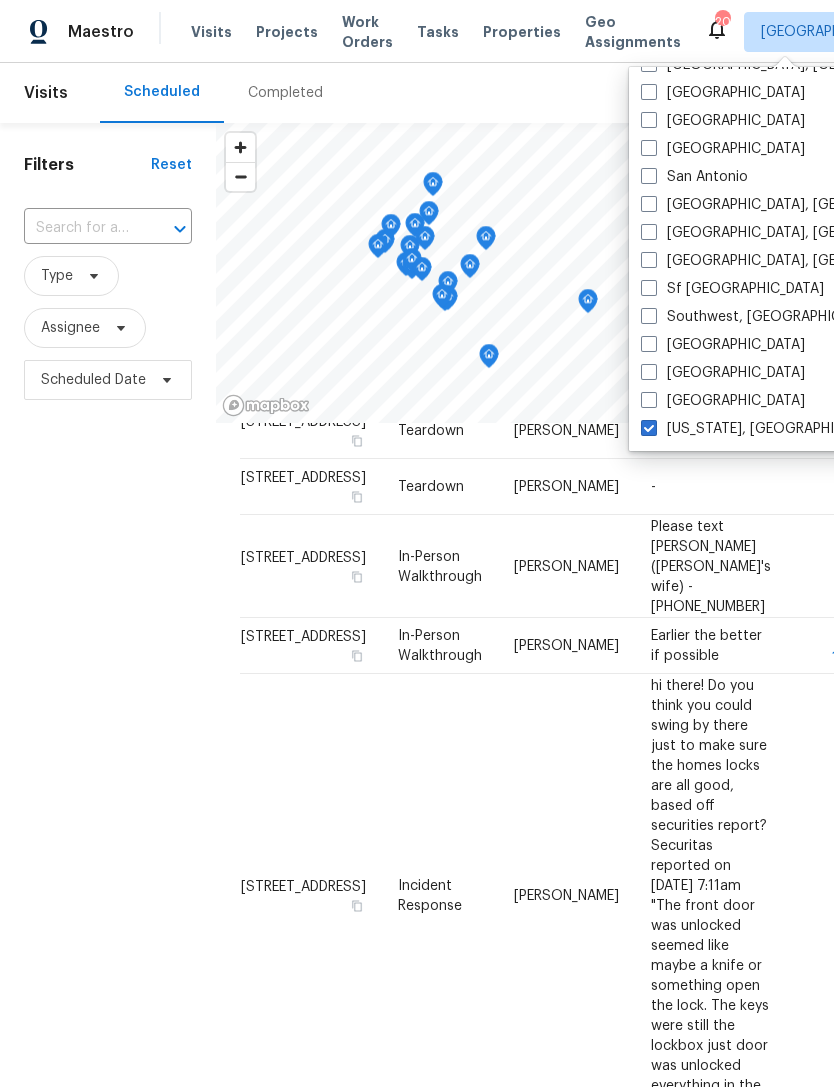 checkbox on "true" 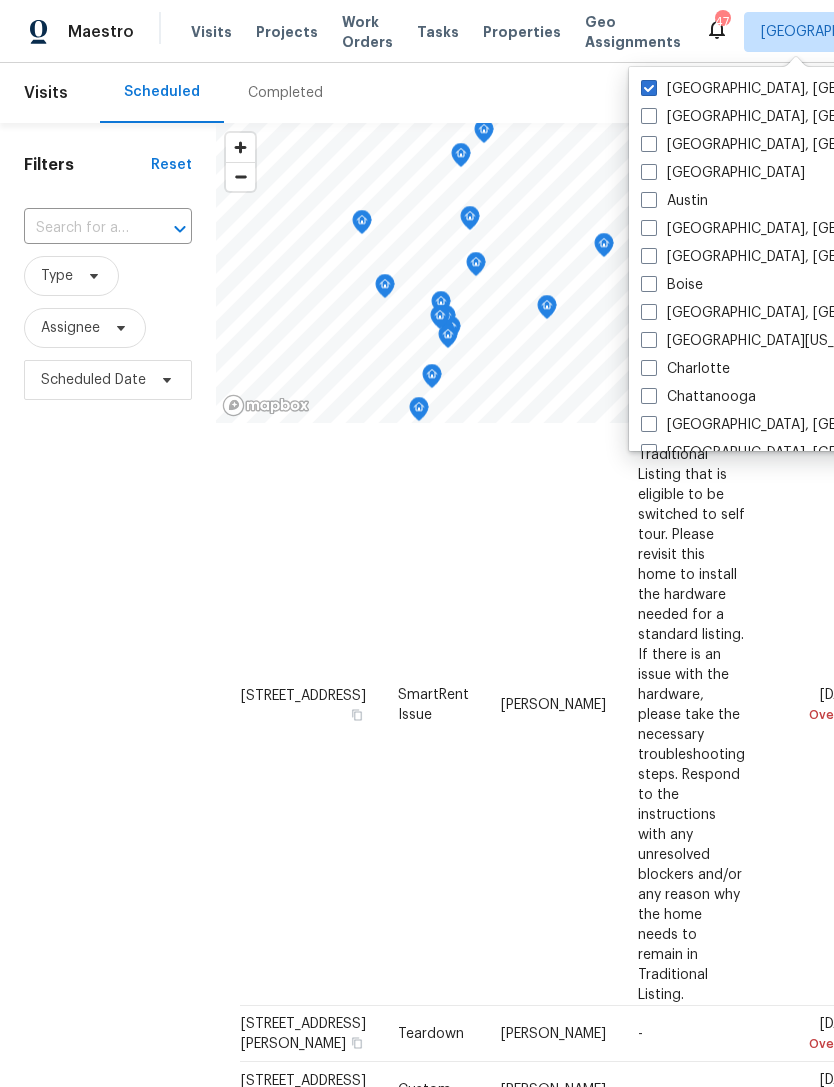 scroll, scrollTop: 0, scrollLeft: 0, axis: both 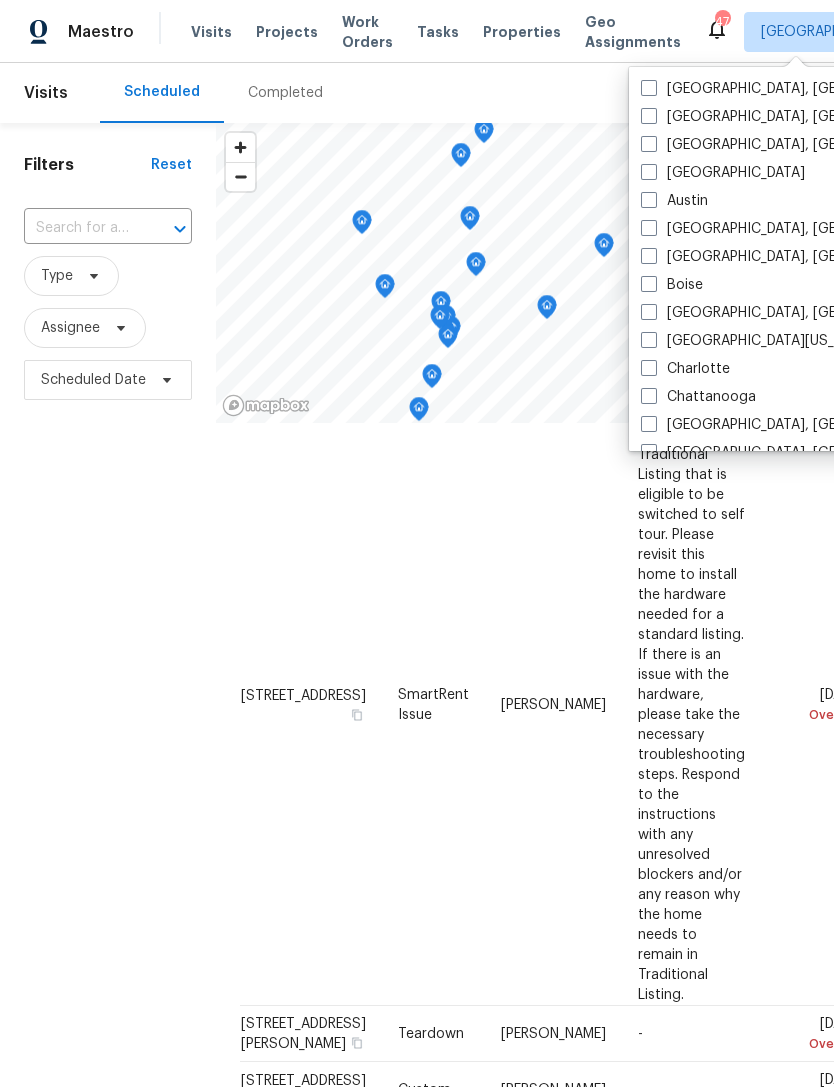 checkbox on "false" 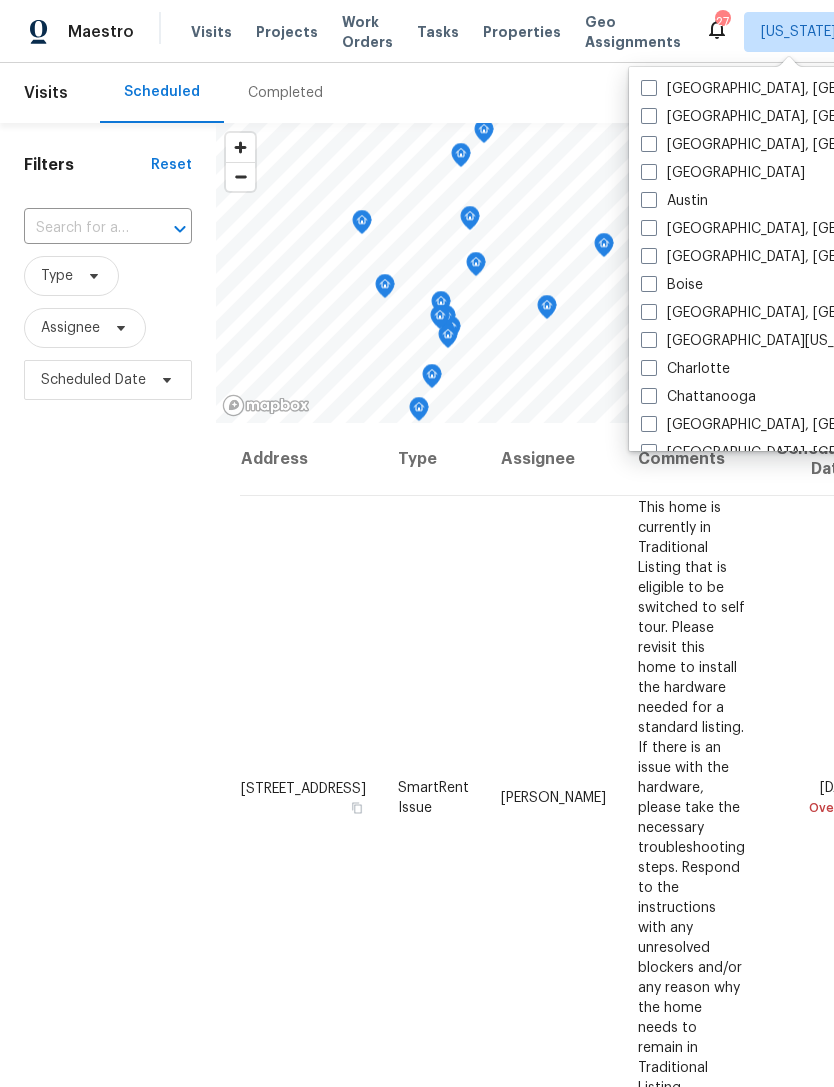 scroll, scrollTop: 0, scrollLeft: 0, axis: both 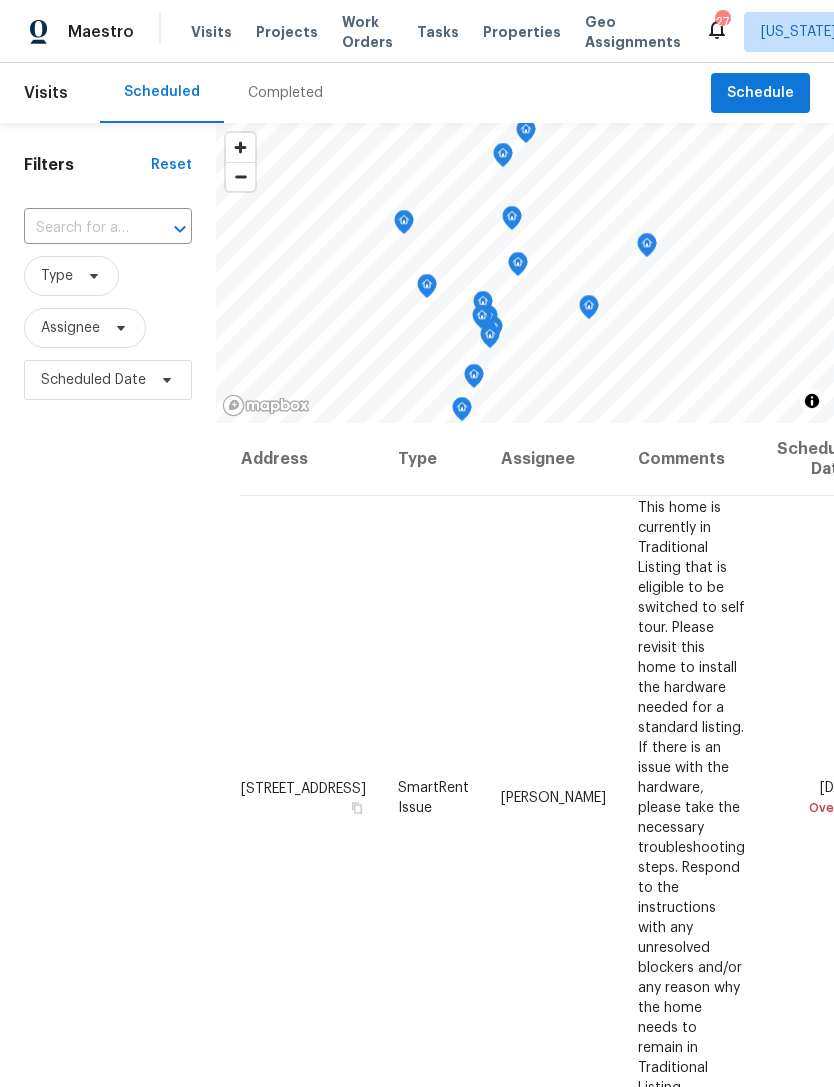 click on "Work Orders" at bounding box center [367, 32] 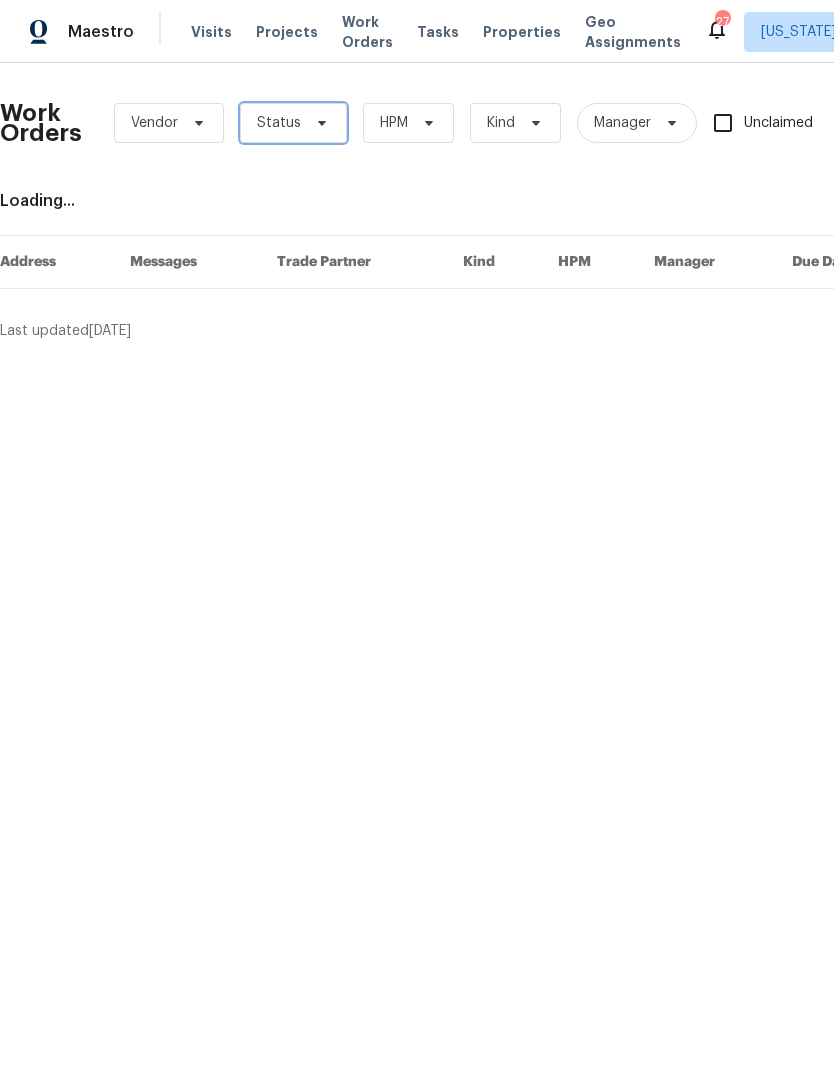 click on "Status" at bounding box center (293, 123) 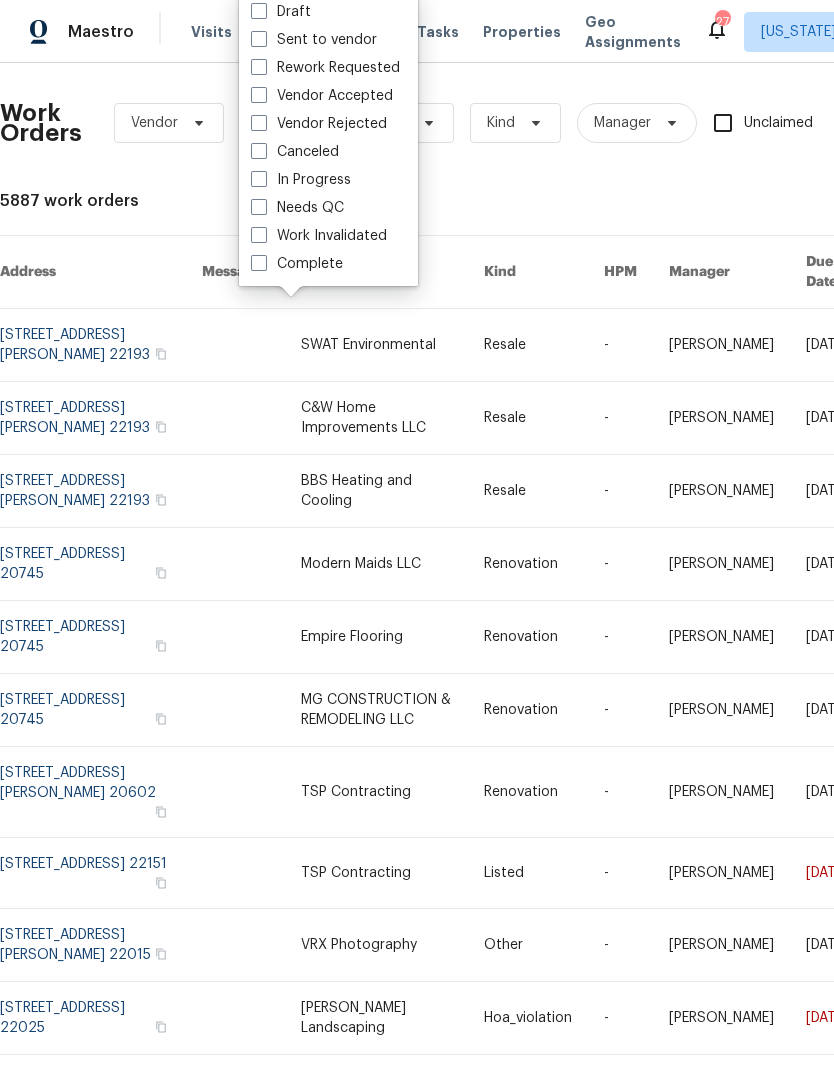 click on "Needs QC" at bounding box center [297, 208] 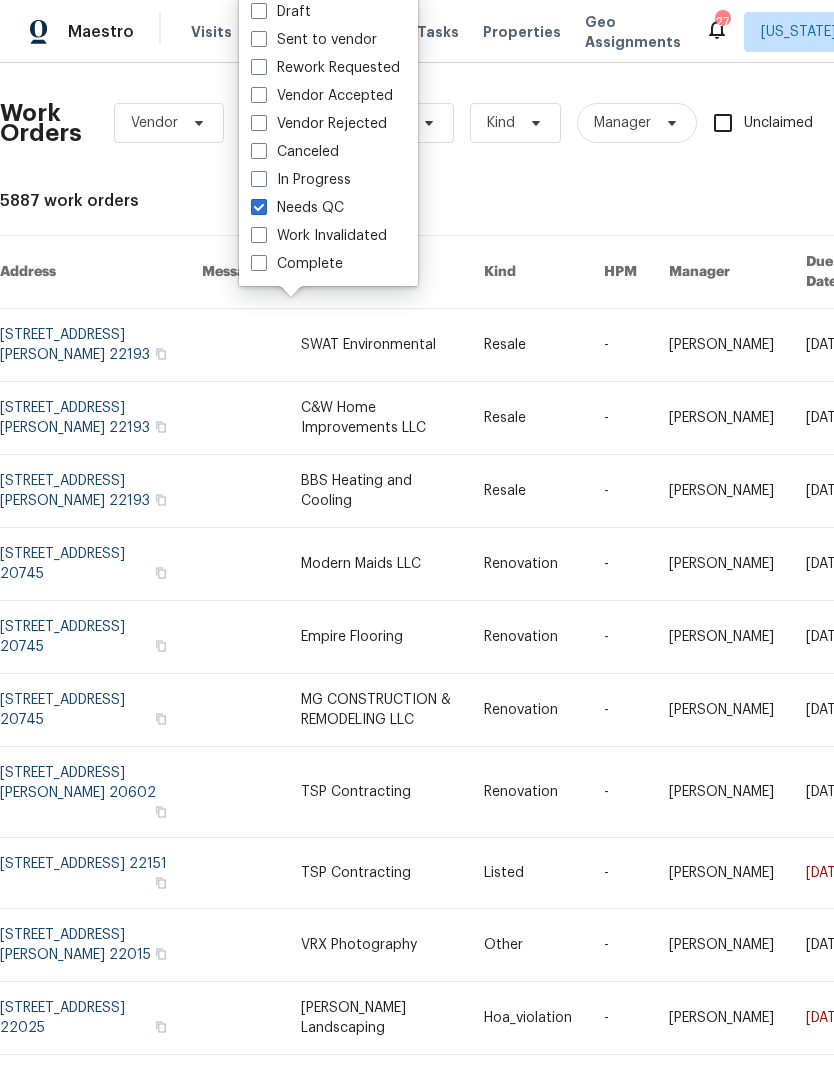 checkbox on "true" 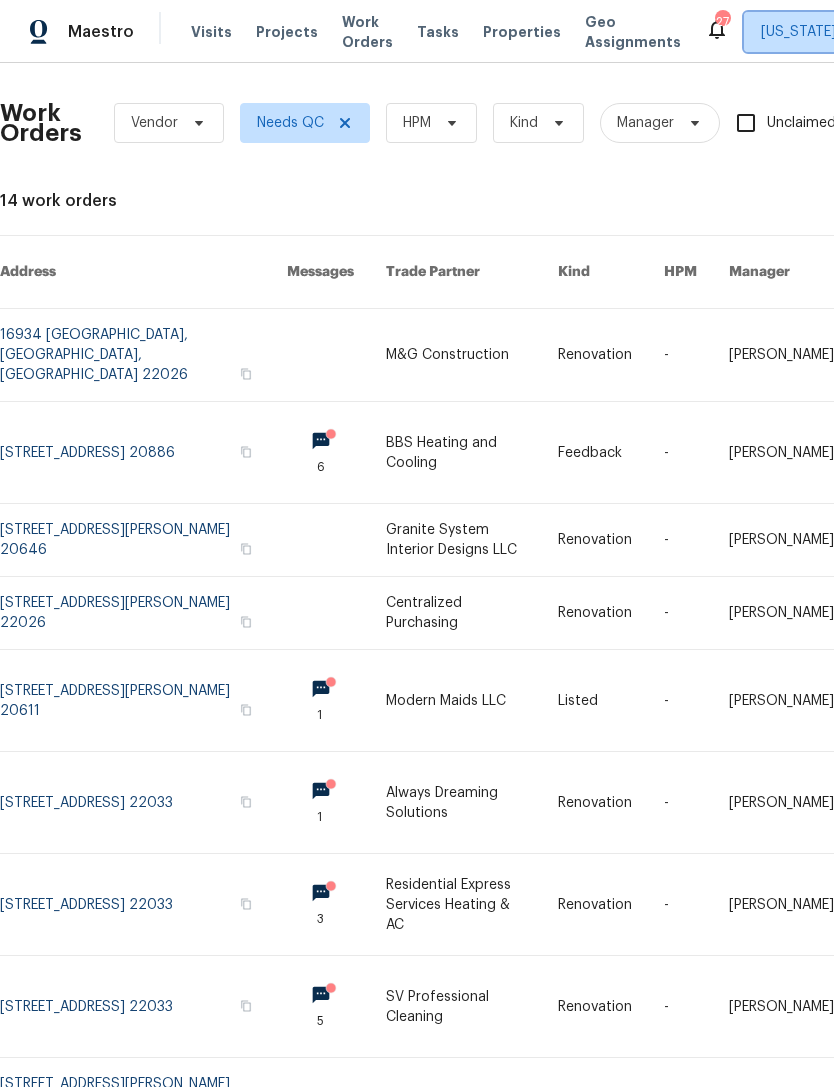 click on "[US_STATE], [GEOGRAPHIC_DATA]" at bounding box center (871, 32) 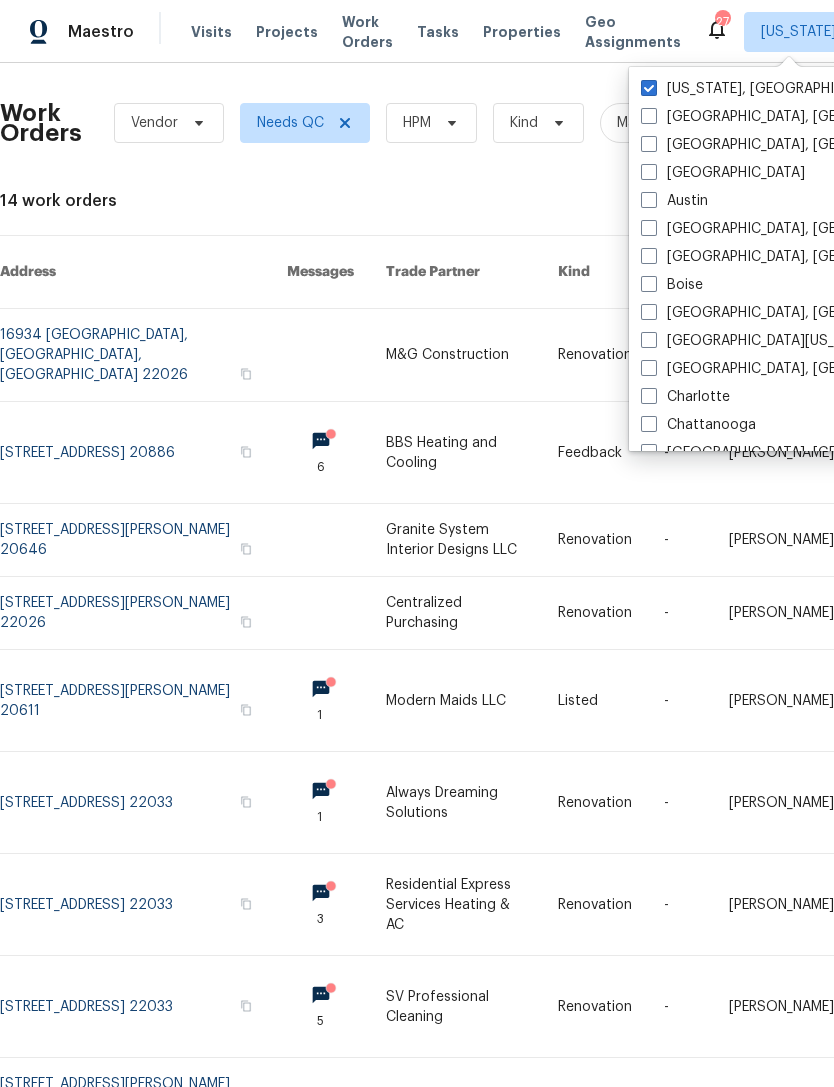 scroll, scrollTop: 0, scrollLeft: 0, axis: both 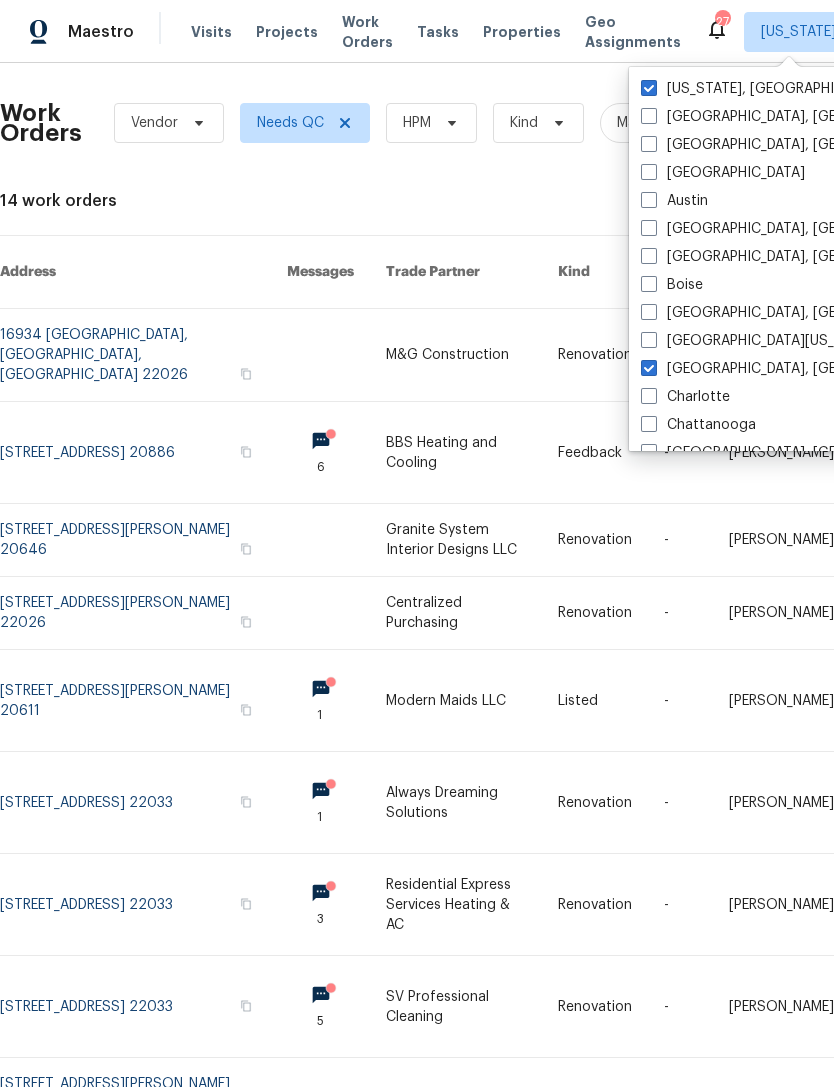 checkbox on "true" 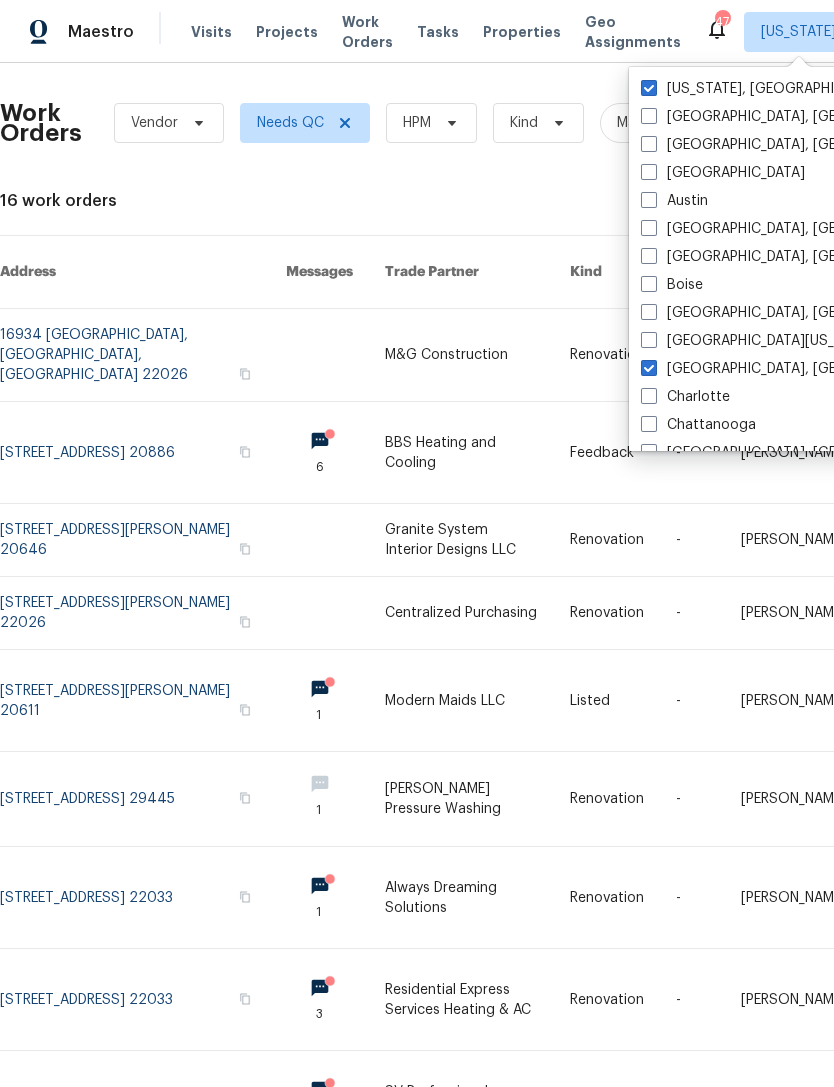 click on "[US_STATE], [GEOGRAPHIC_DATA]" at bounding box center [764, 89] 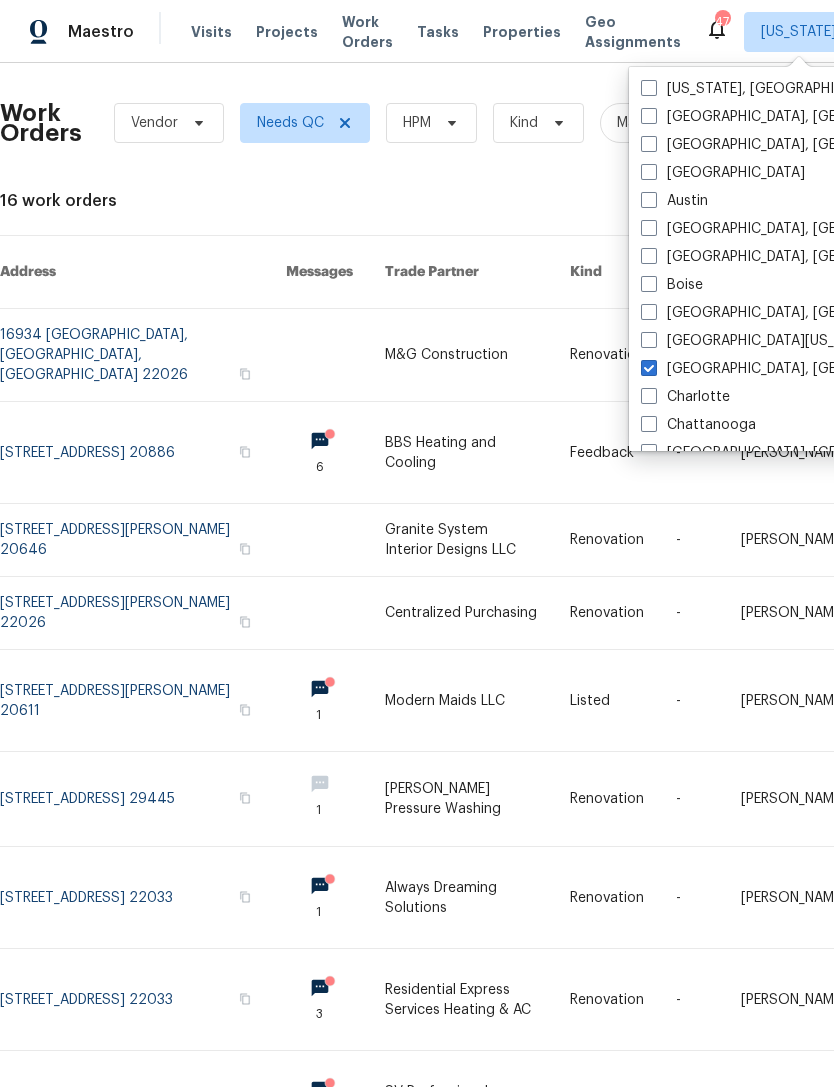 checkbox on "false" 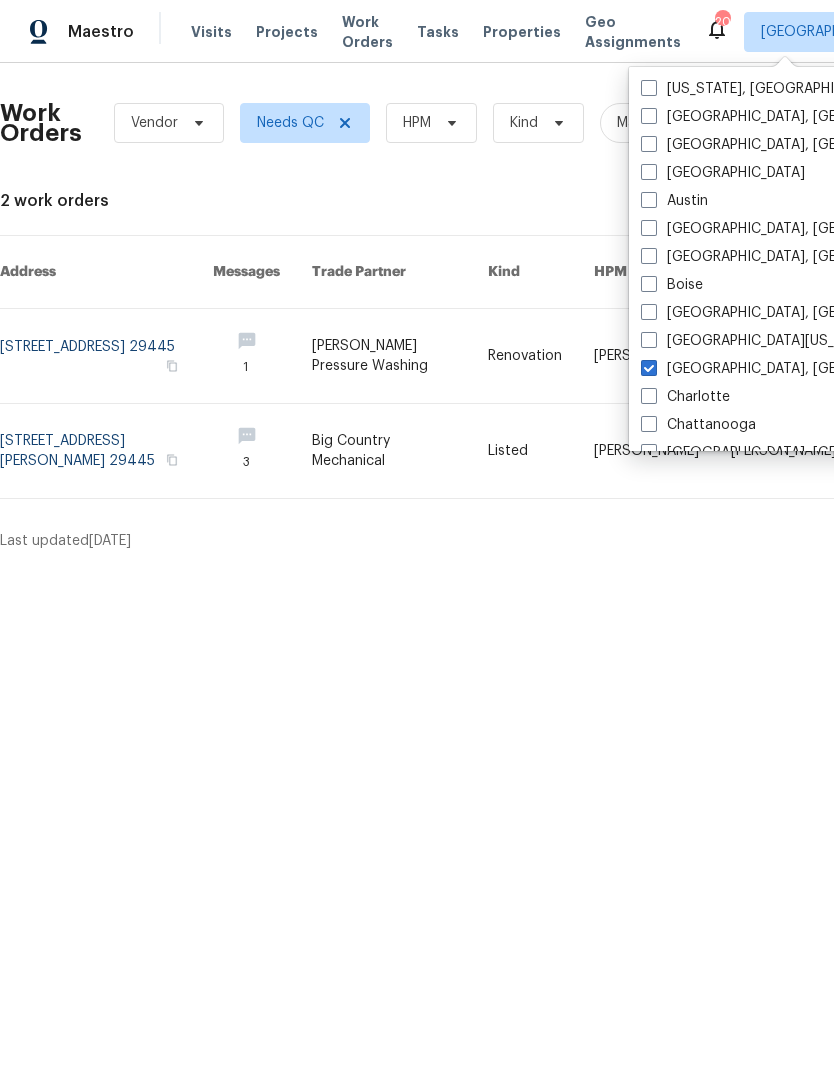 click at bounding box center (400, 356) 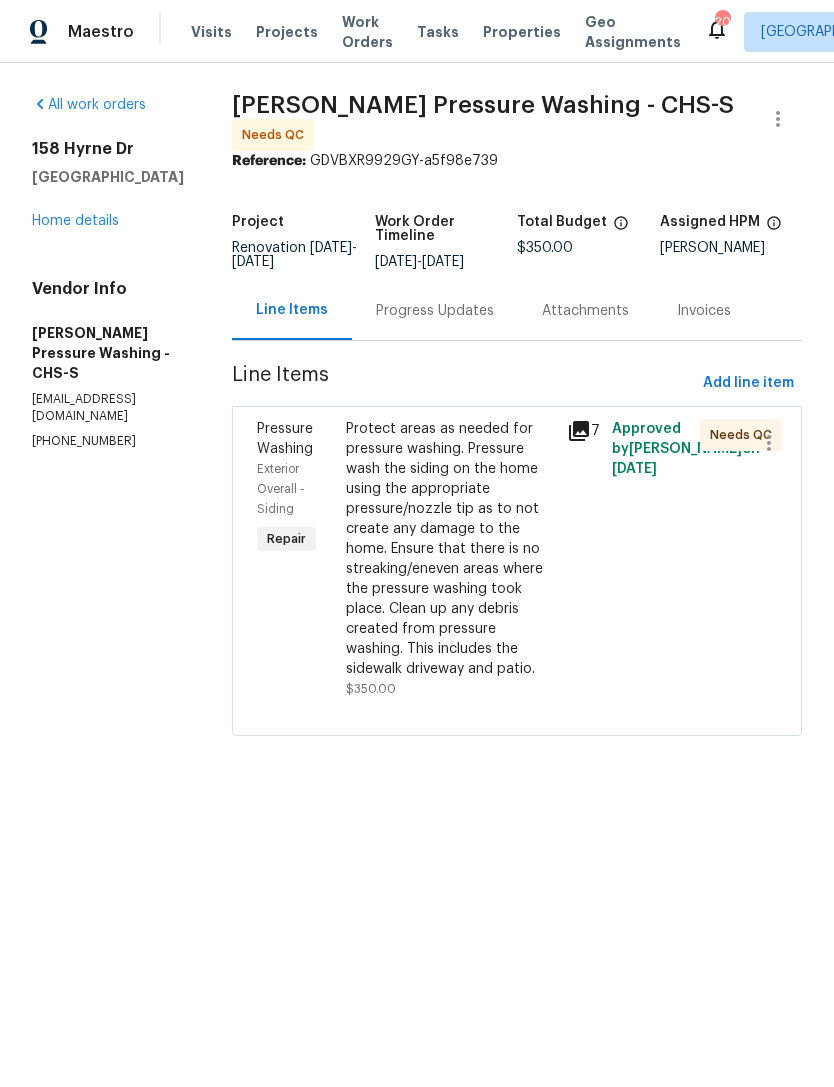 click on "Protect areas as needed for pressure washing. Pressure wash the siding on the home using the appropriate pressure/nozzle tip as to not create any damage to the home. Ensure that there is no streaking/eneven areas where the pressure washing took place. Clean up any debris created from pressure washing. This includes the sidewalk driveway and patio." at bounding box center [451, 549] 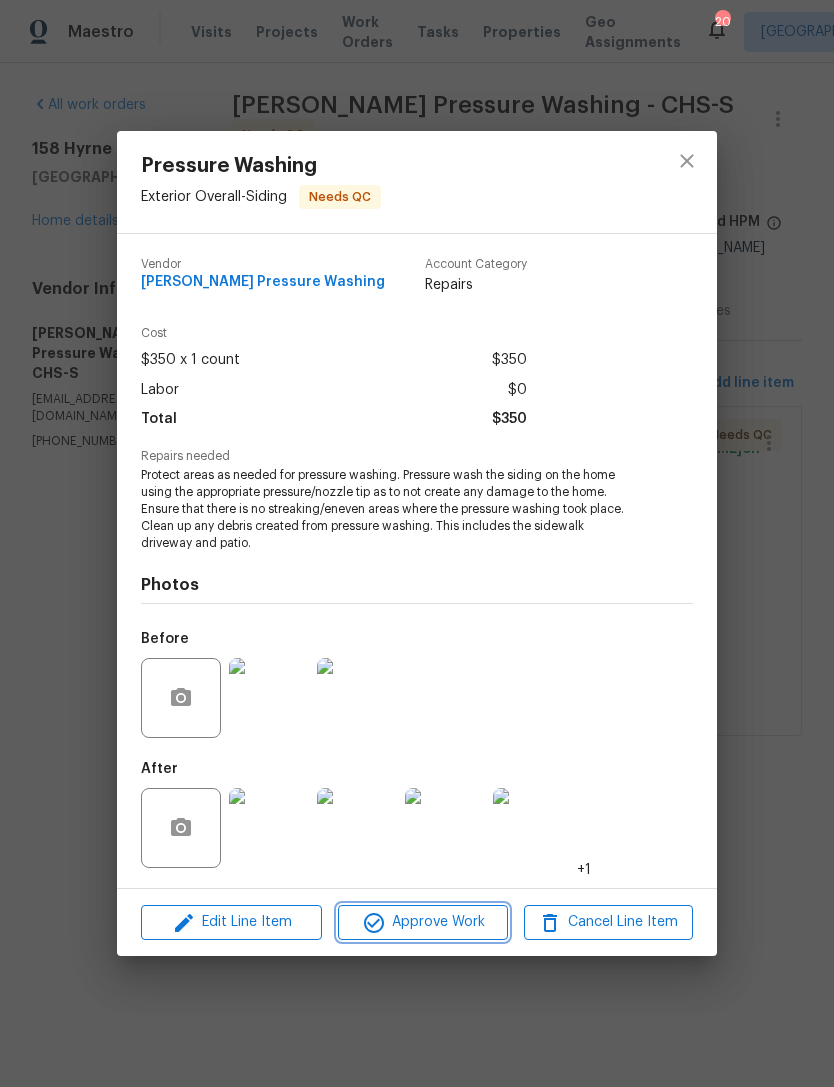 click on "Approve Work" at bounding box center (422, 922) 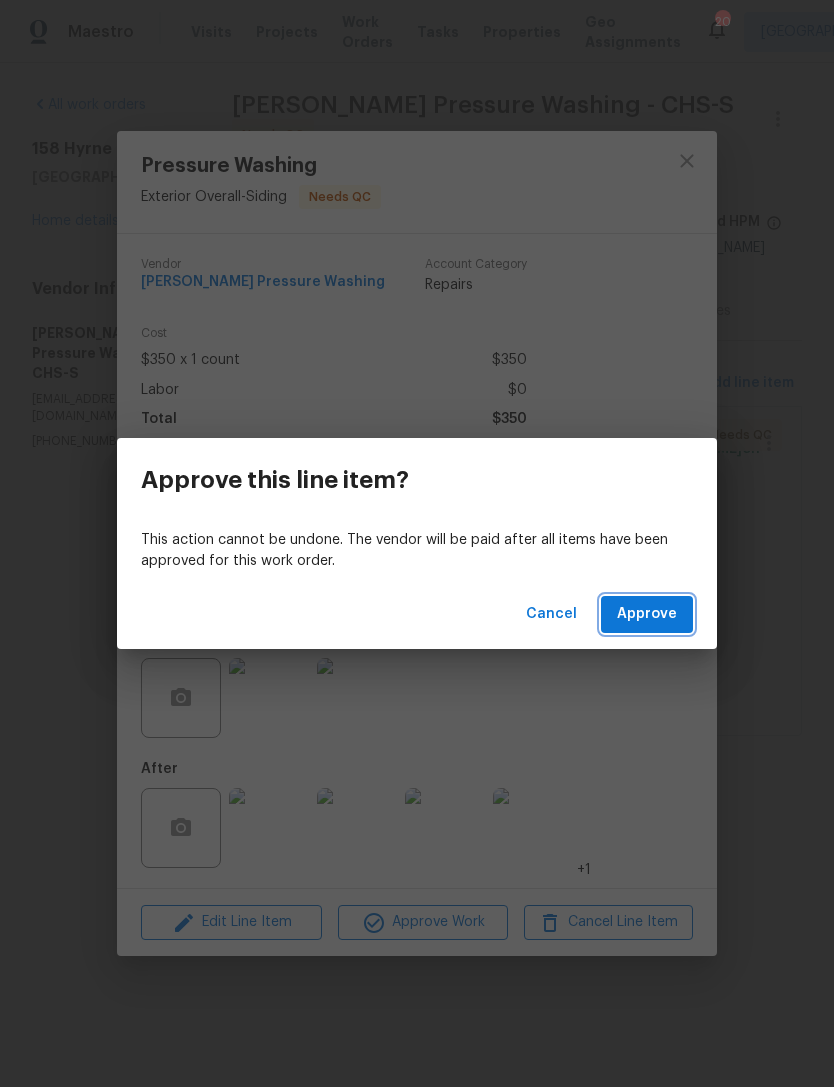 click on "Approve" at bounding box center (647, 614) 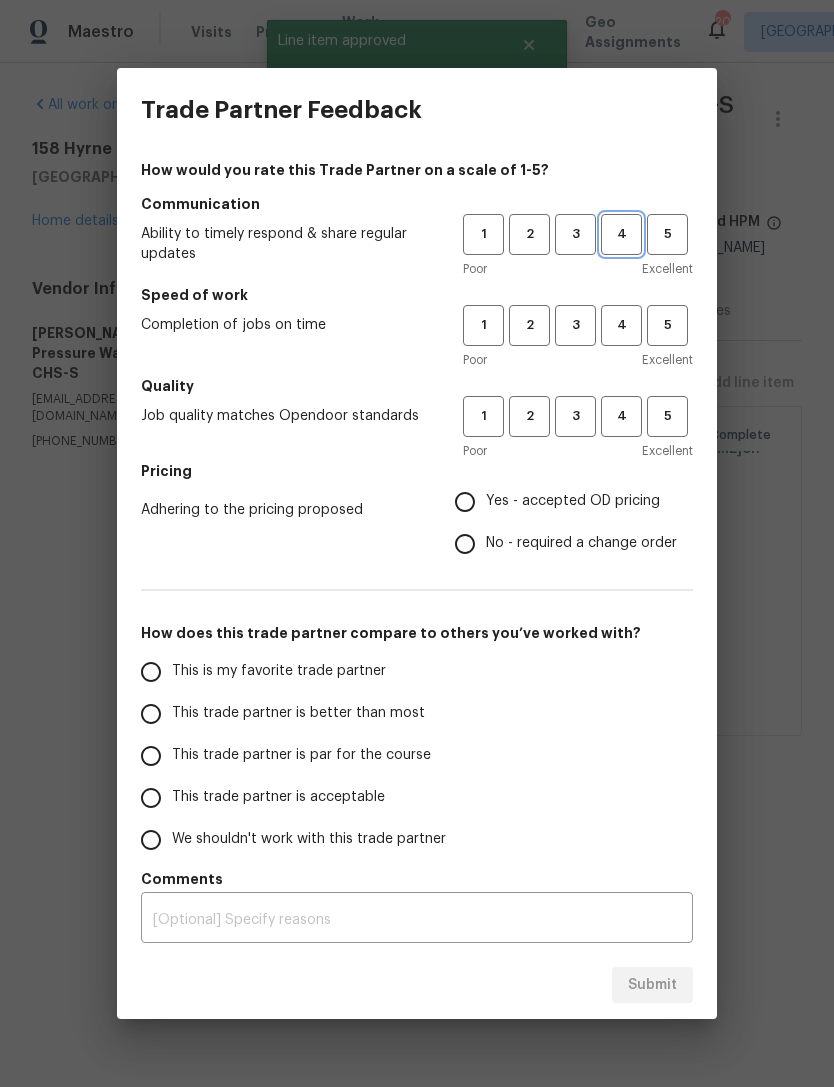 click on "4" at bounding box center (621, 234) 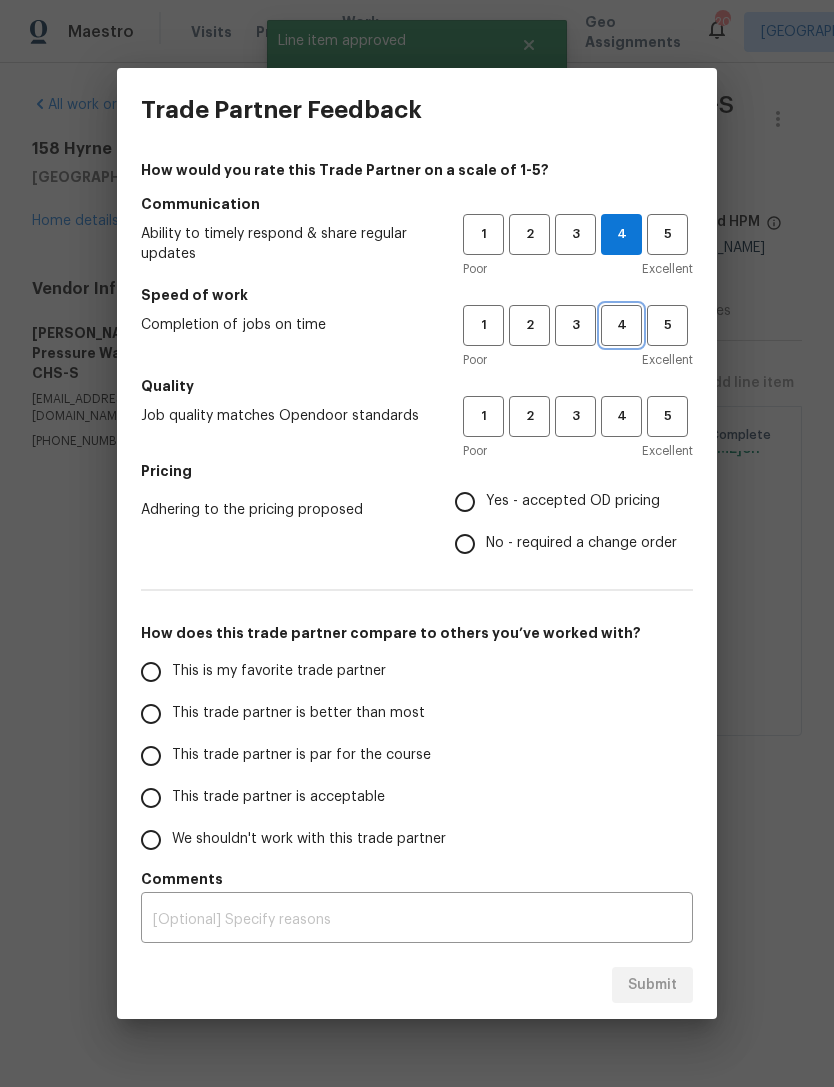 click on "4" at bounding box center (621, 325) 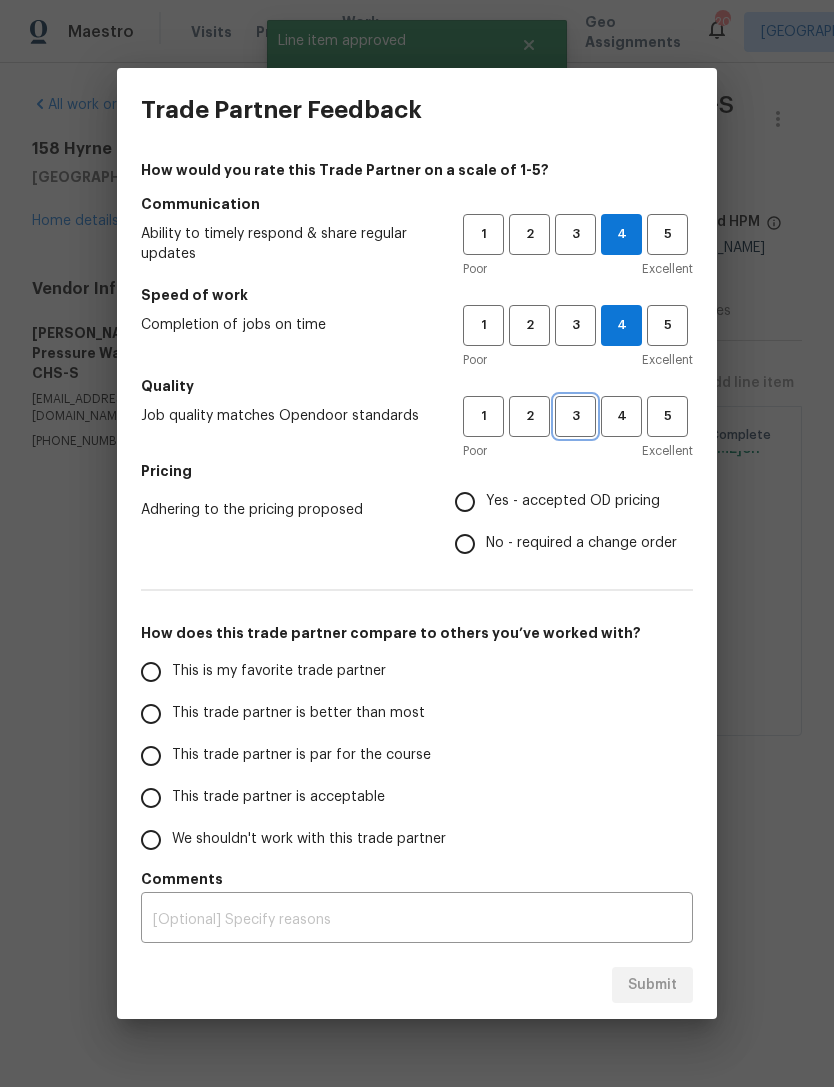 click on "3" at bounding box center (575, 416) 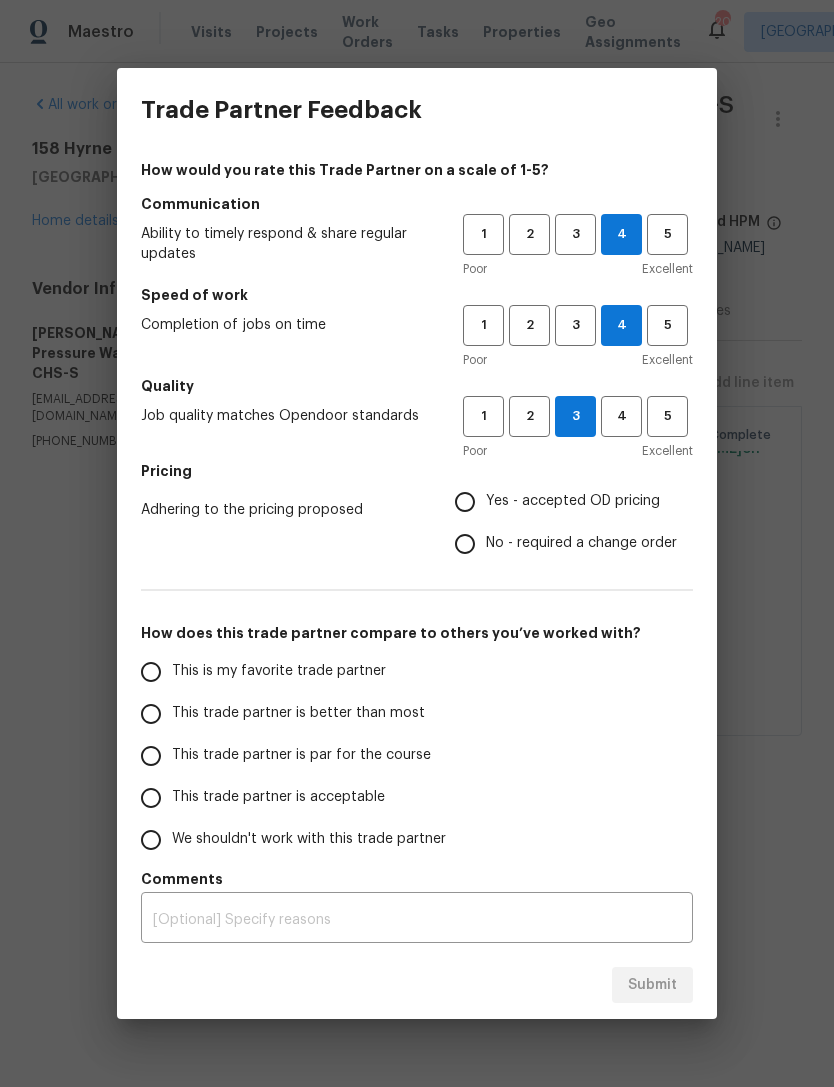 click on "Yes - accepted OD pricing" at bounding box center (465, 502) 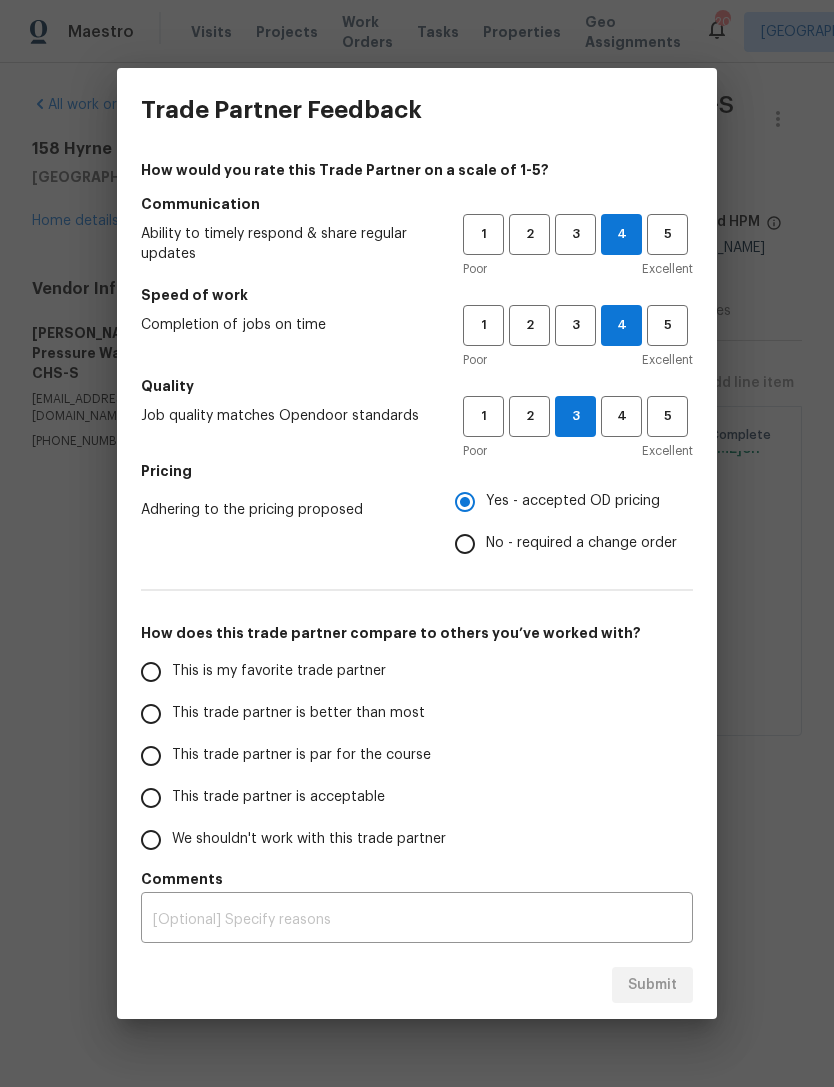 click on "This trade partner is better than most" at bounding box center [151, 714] 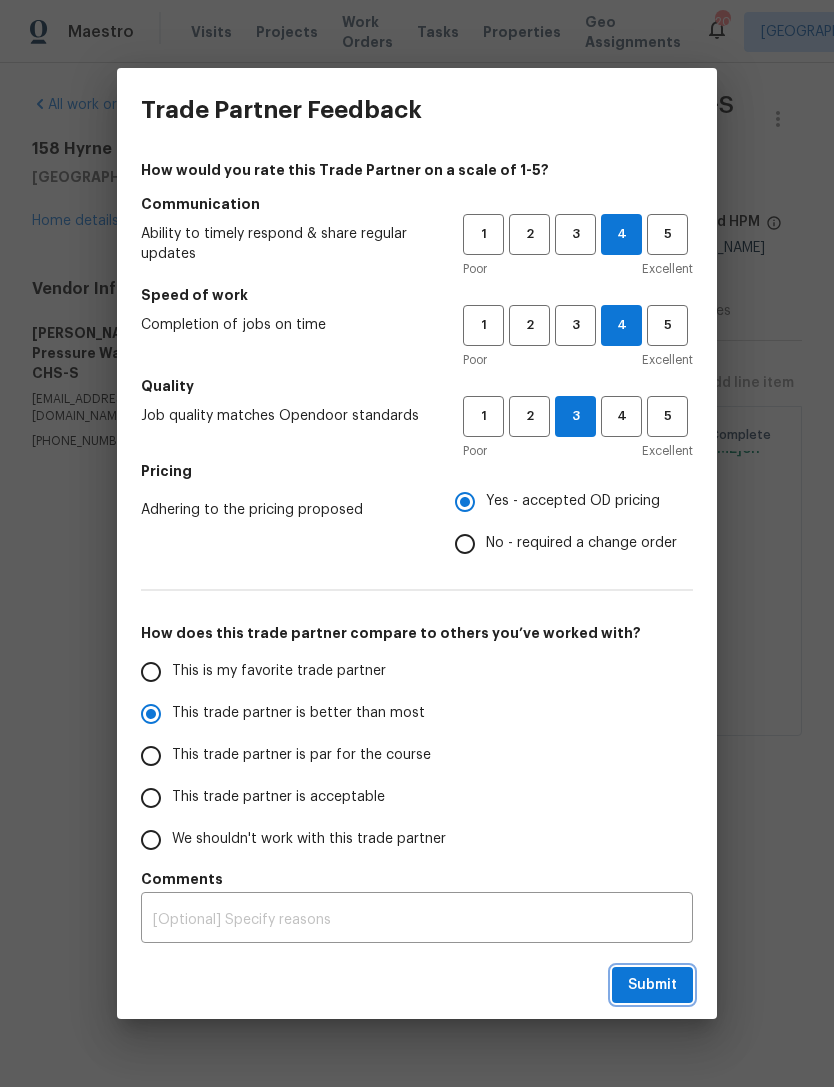 click on "Submit" at bounding box center (652, 985) 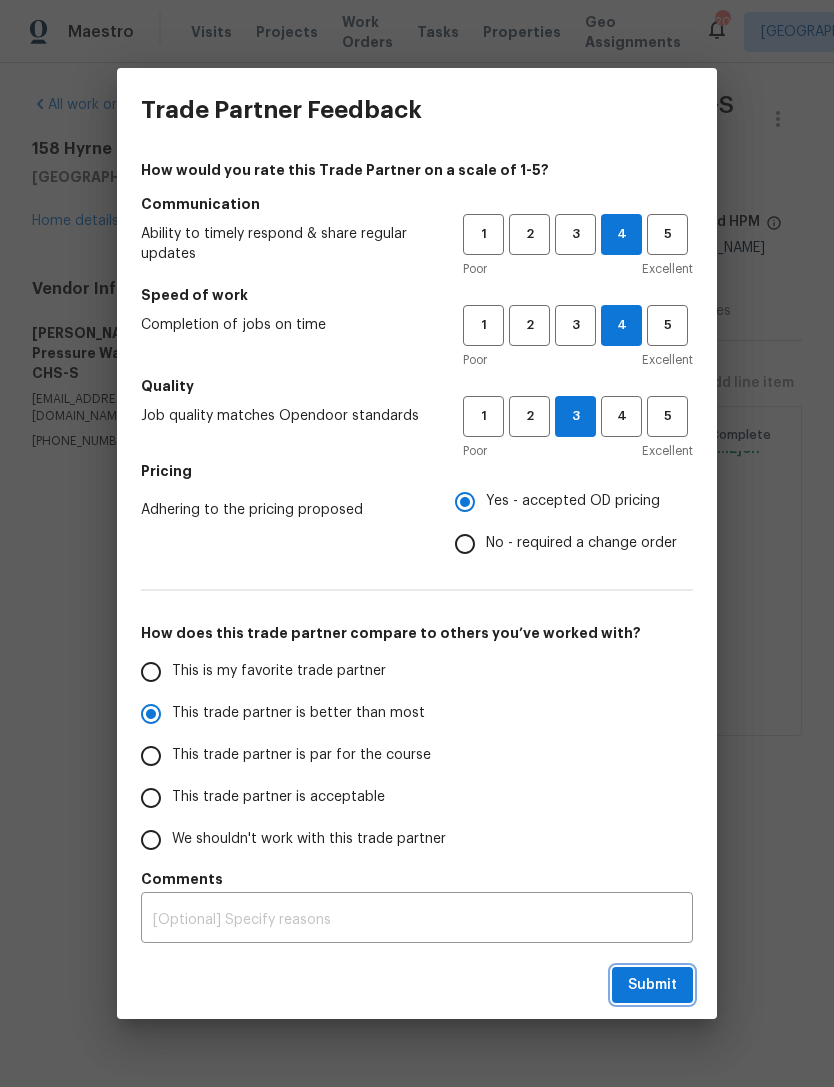 radio on "true" 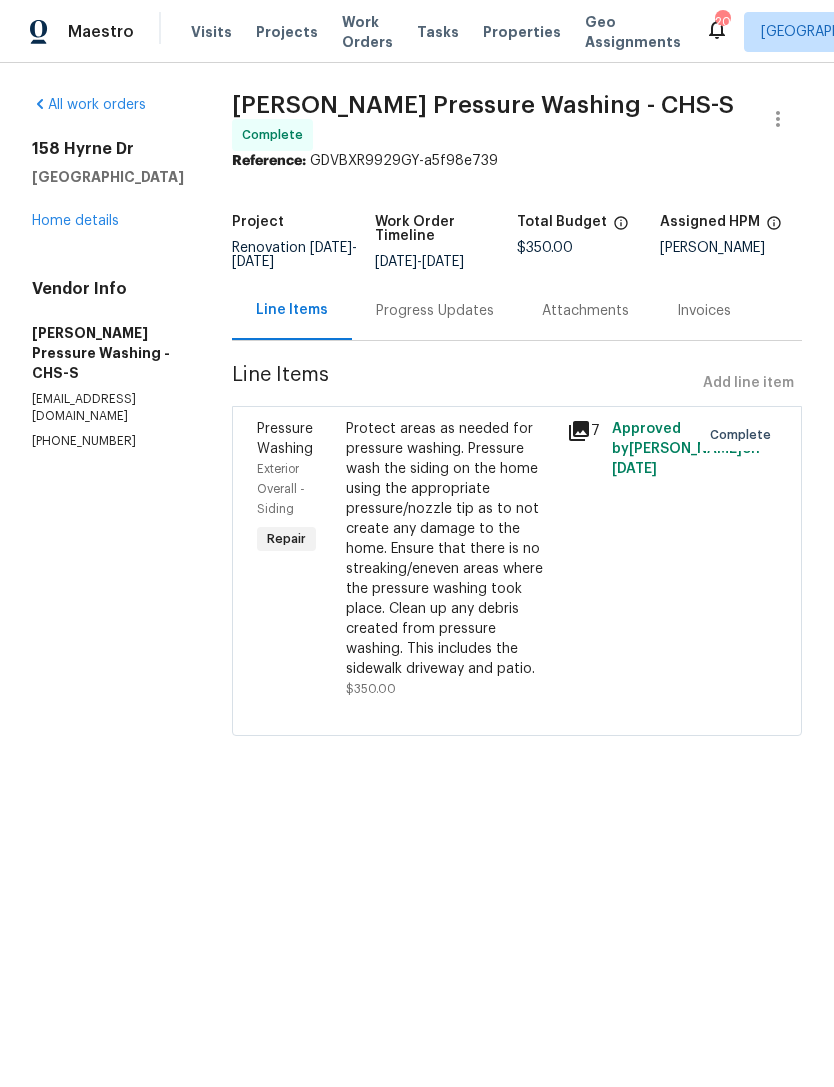 click on "Visits Projects Work Orders Tasks Properties Geo Assignments" at bounding box center [448, 32] 